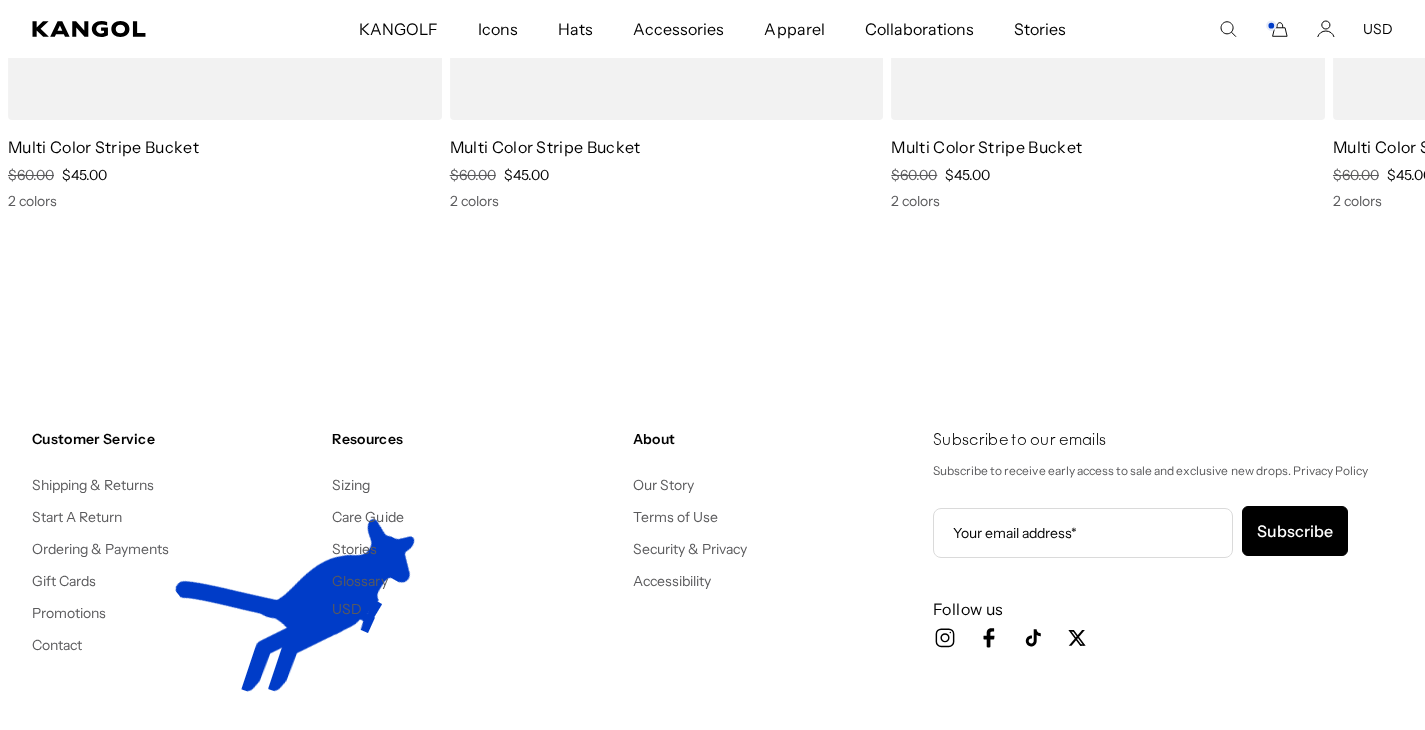scroll, scrollTop: 0, scrollLeft: 0, axis: both 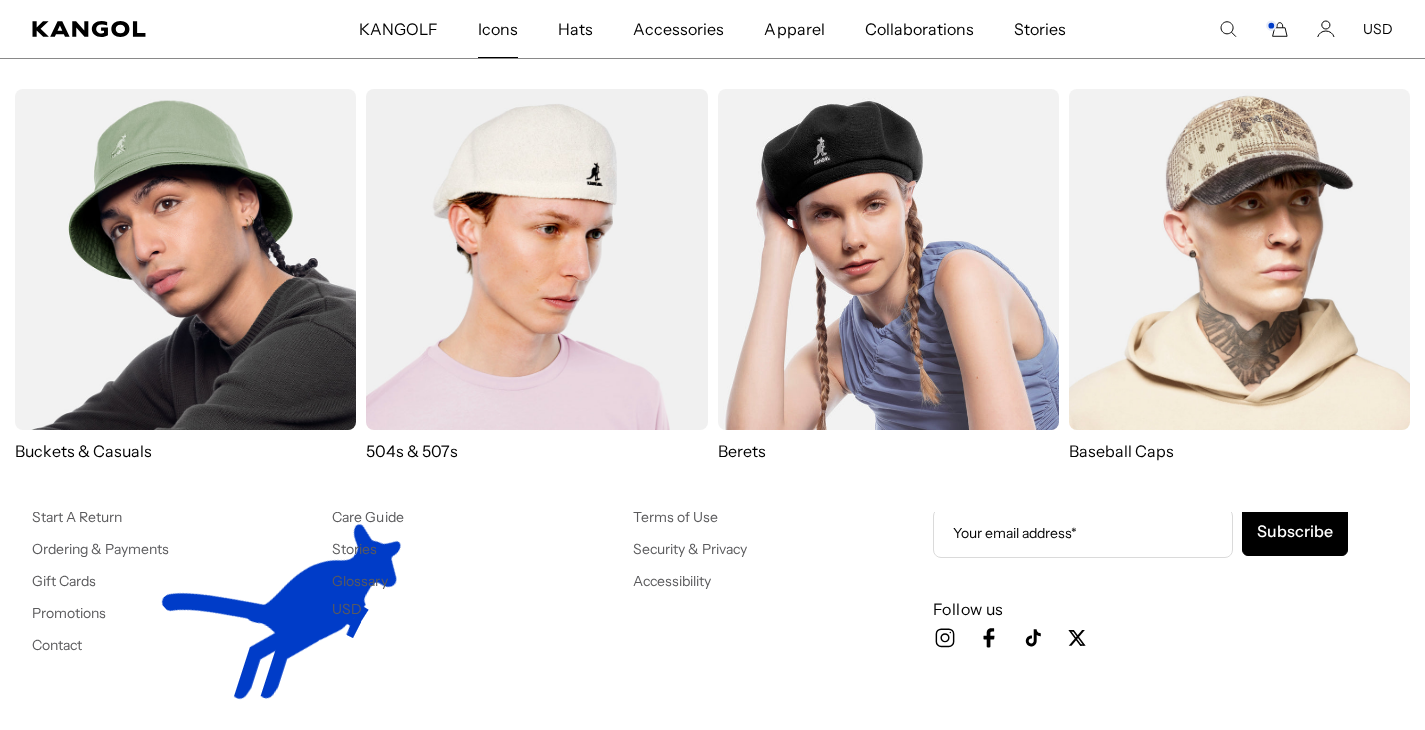 click on "Icons" at bounding box center [498, 29] 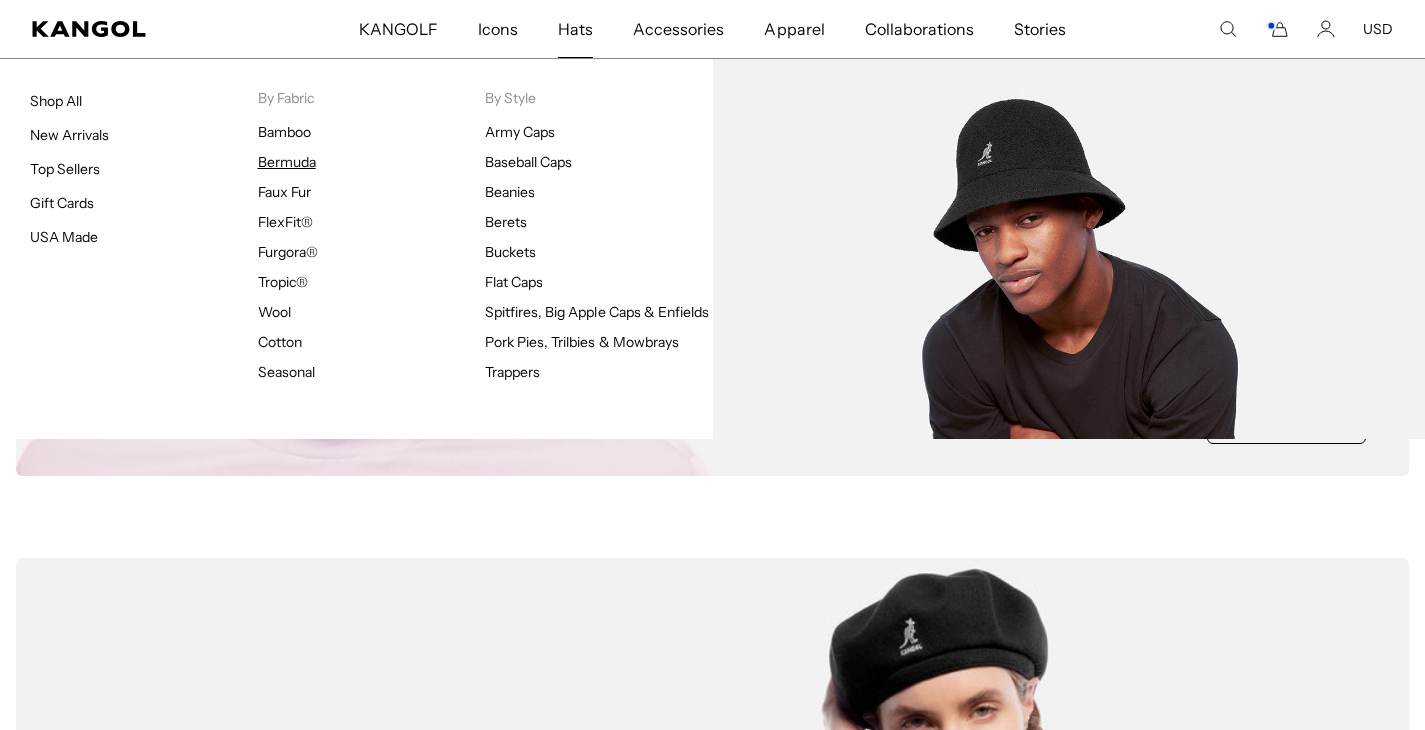 scroll, scrollTop: 502, scrollLeft: 0, axis: vertical 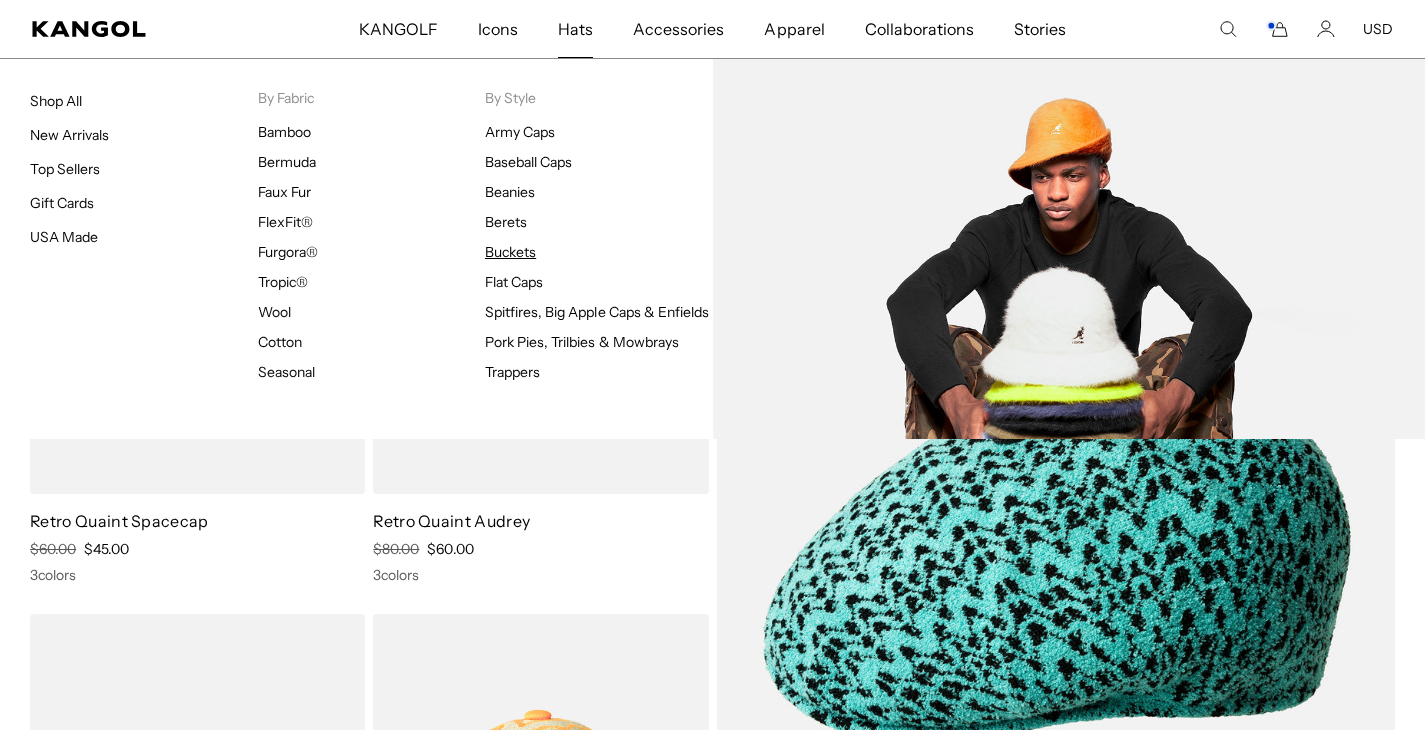 click on "Buckets" at bounding box center (510, 252) 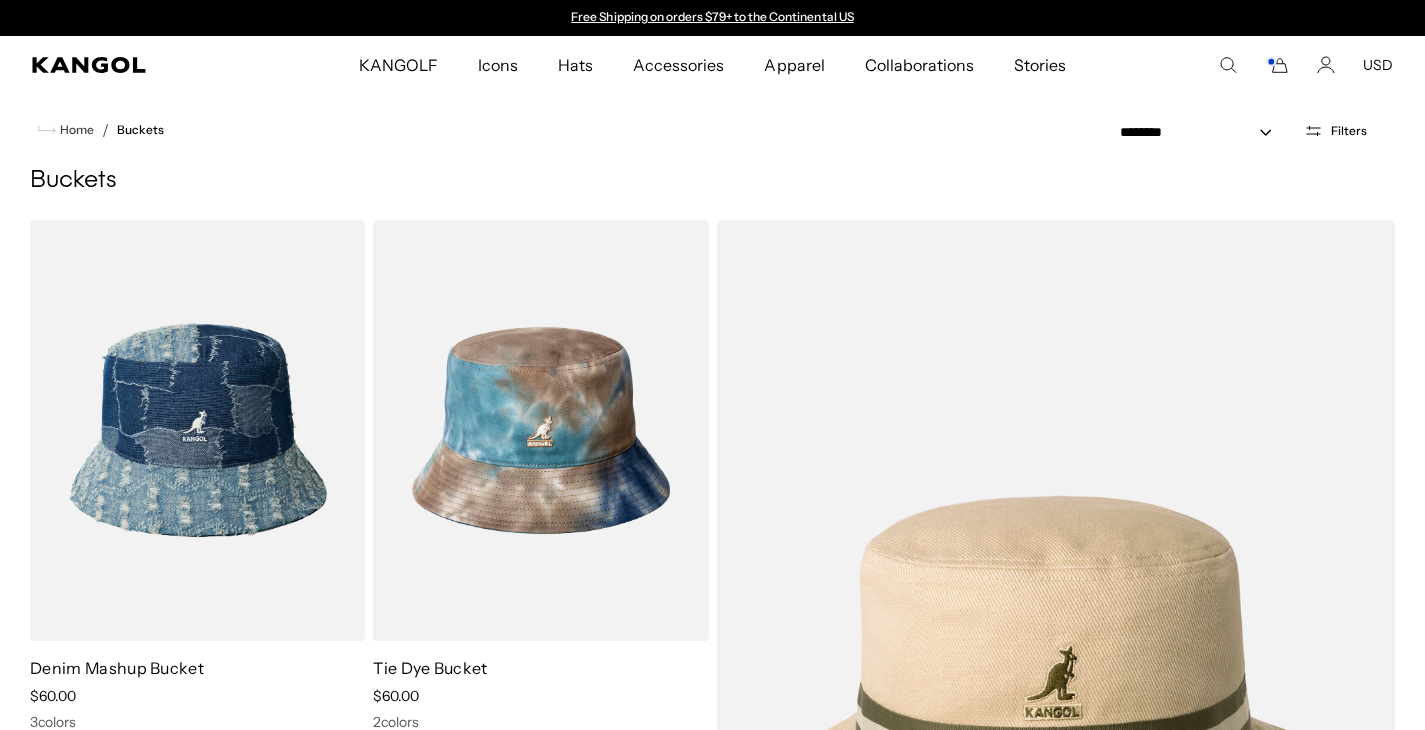 scroll, scrollTop: 0, scrollLeft: 0, axis: both 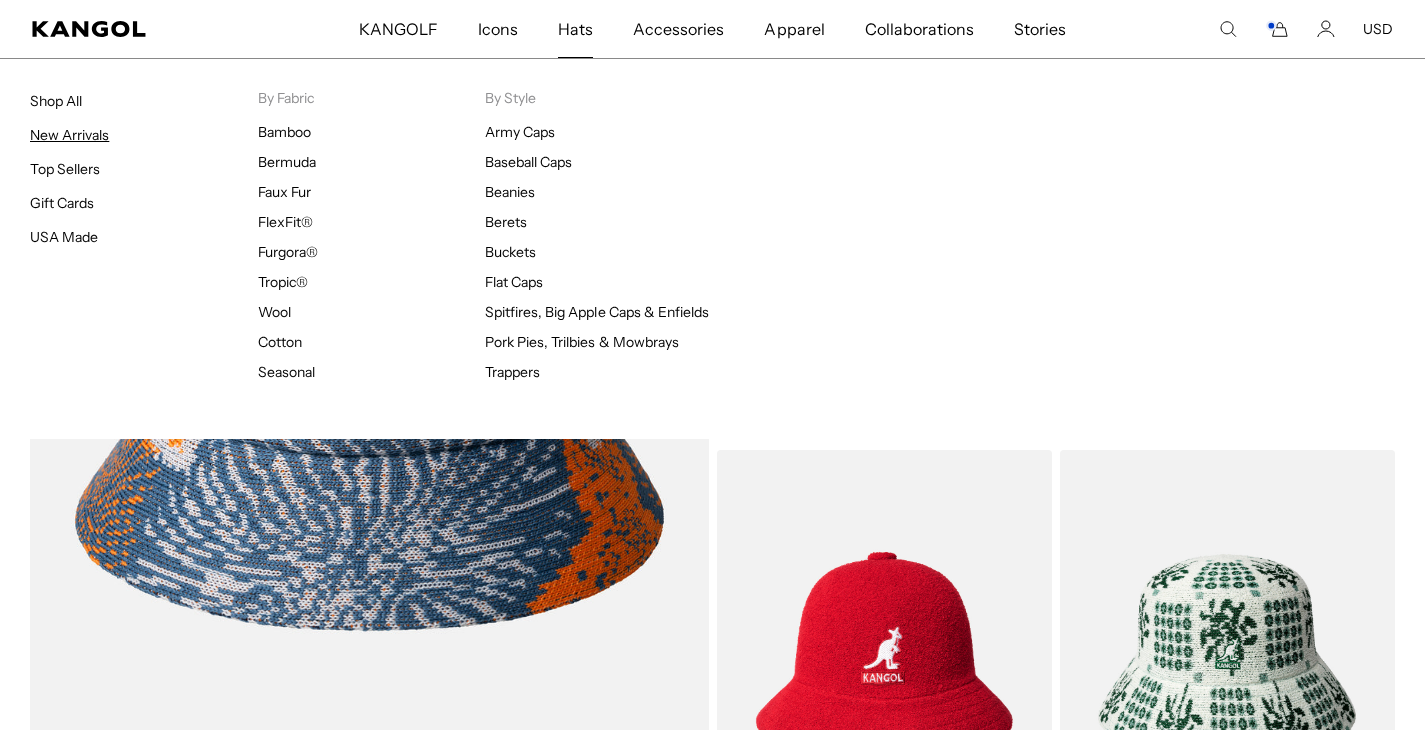 click on "New Arrivals" at bounding box center [69, 135] 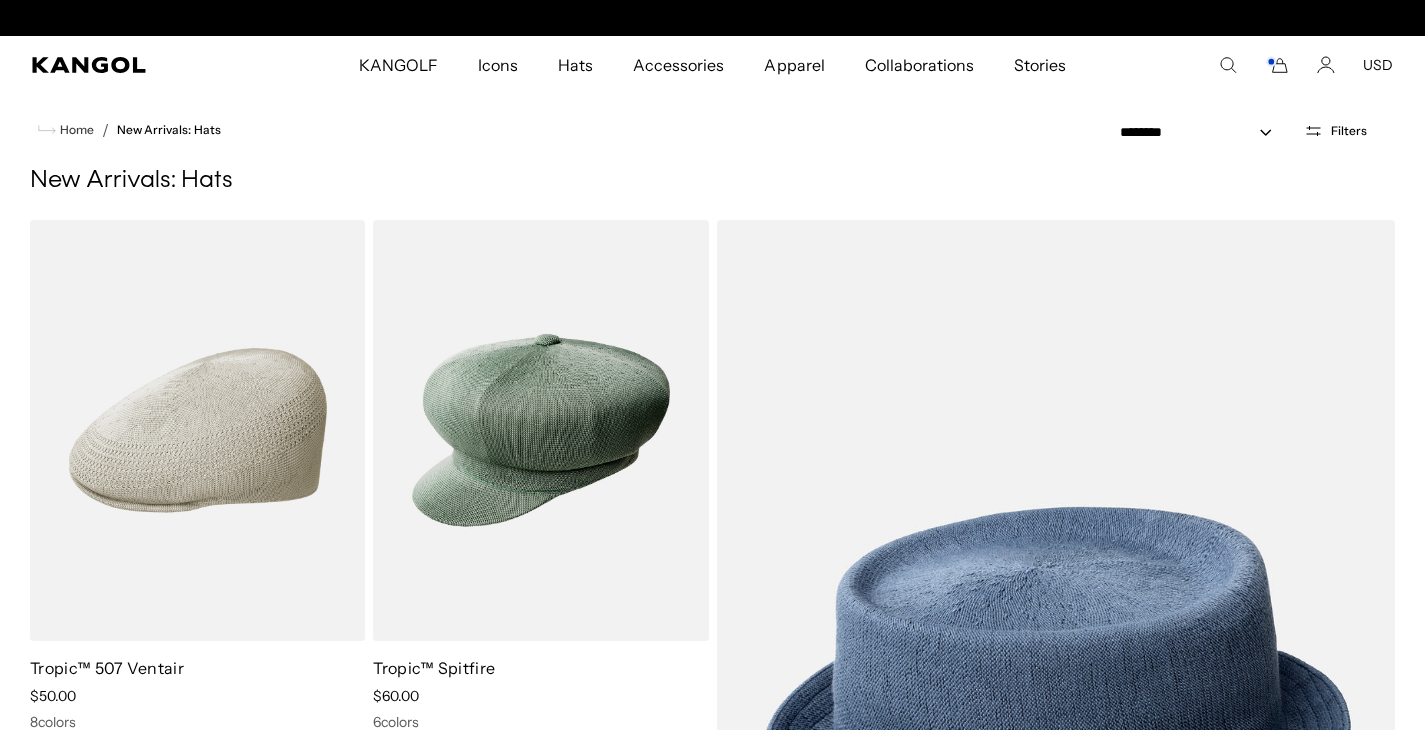 scroll, scrollTop: 0, scrollLeft: 0, axis: both 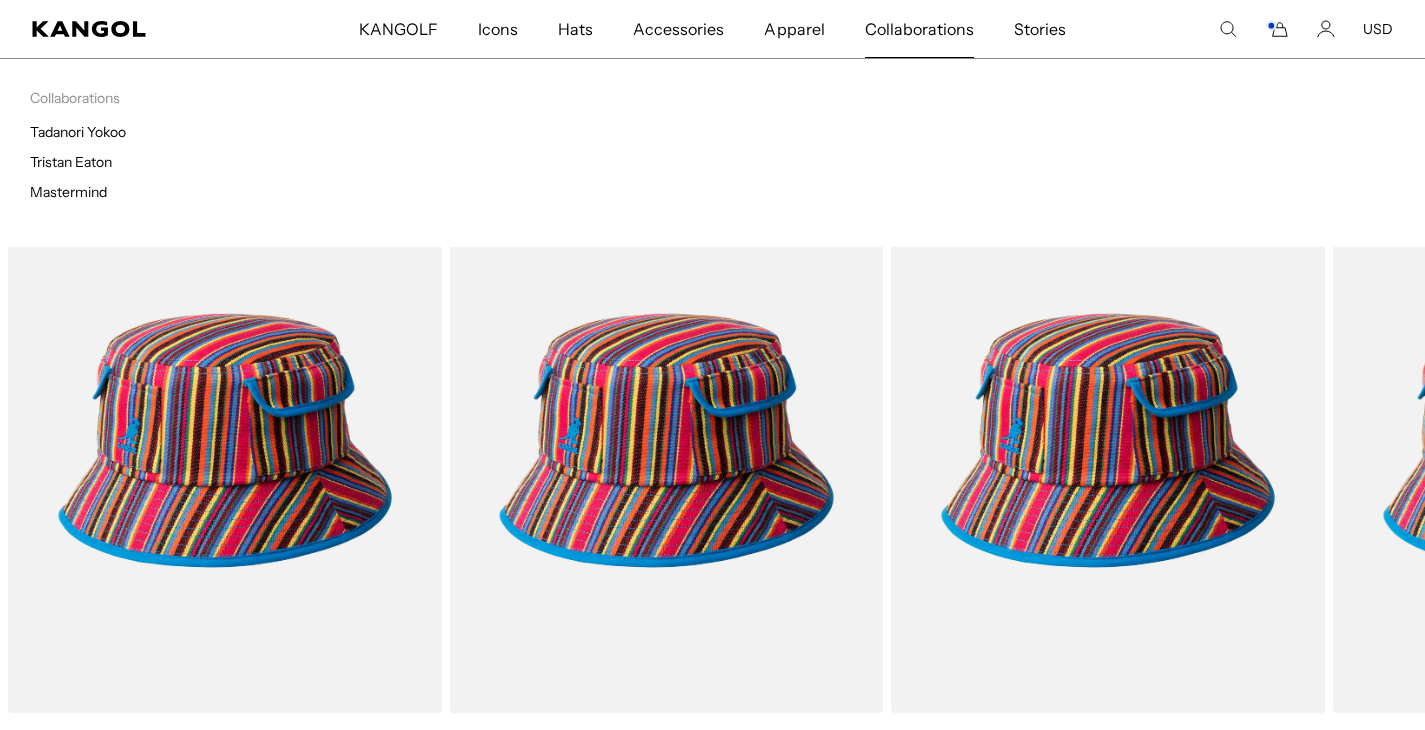 click on "Collaborations" at bounding box center (919, 29) 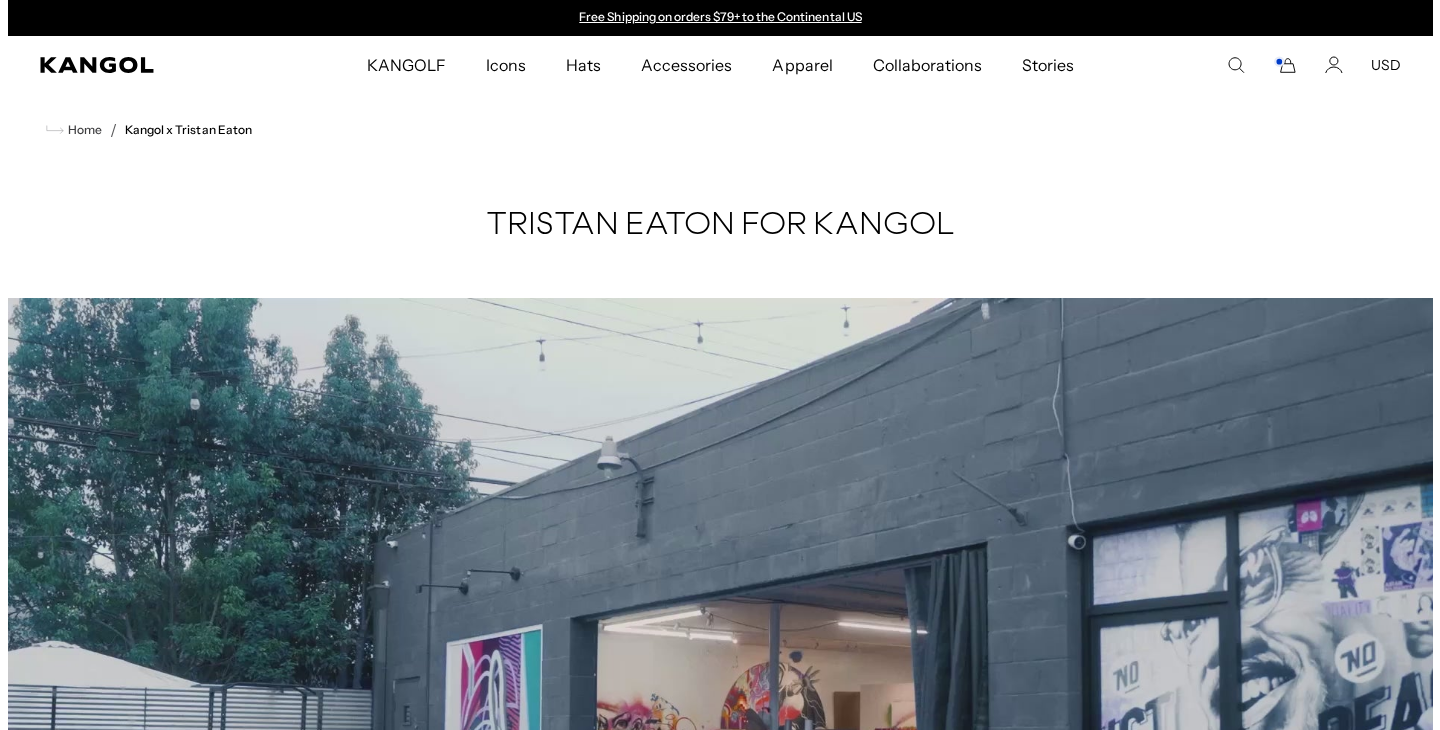 scroll, scrollTop: 0, scrollLeft: 0, axis: both 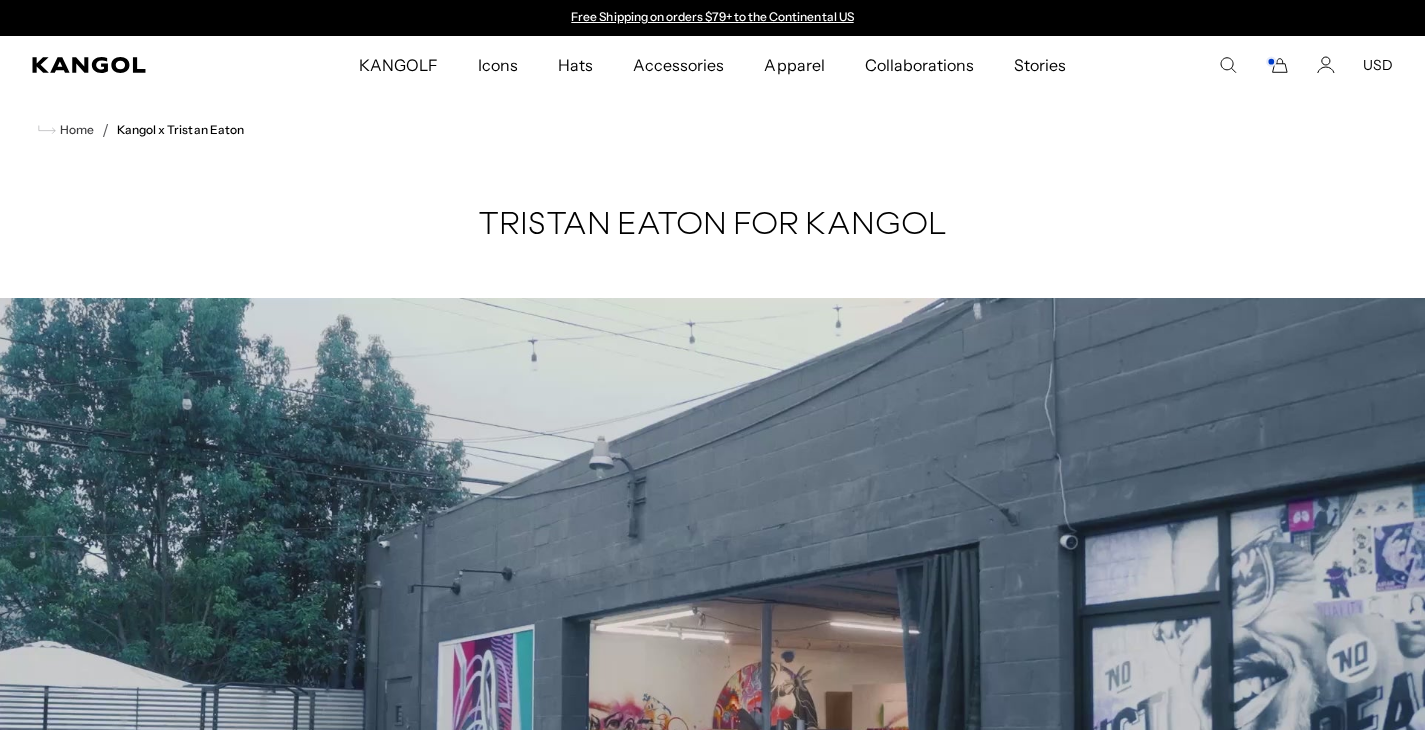 click 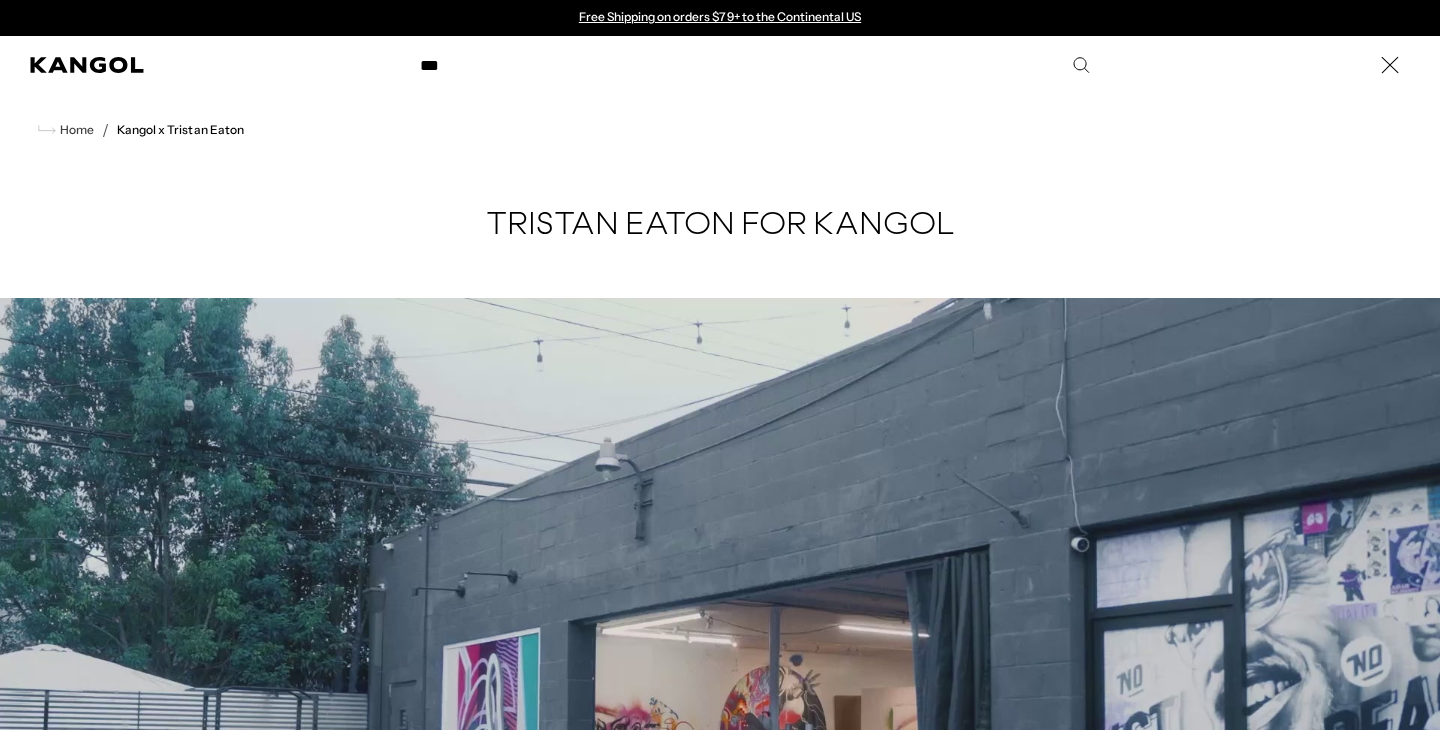scroll, scrollTop: 0, scrollLeft: 412, axis: horizontal 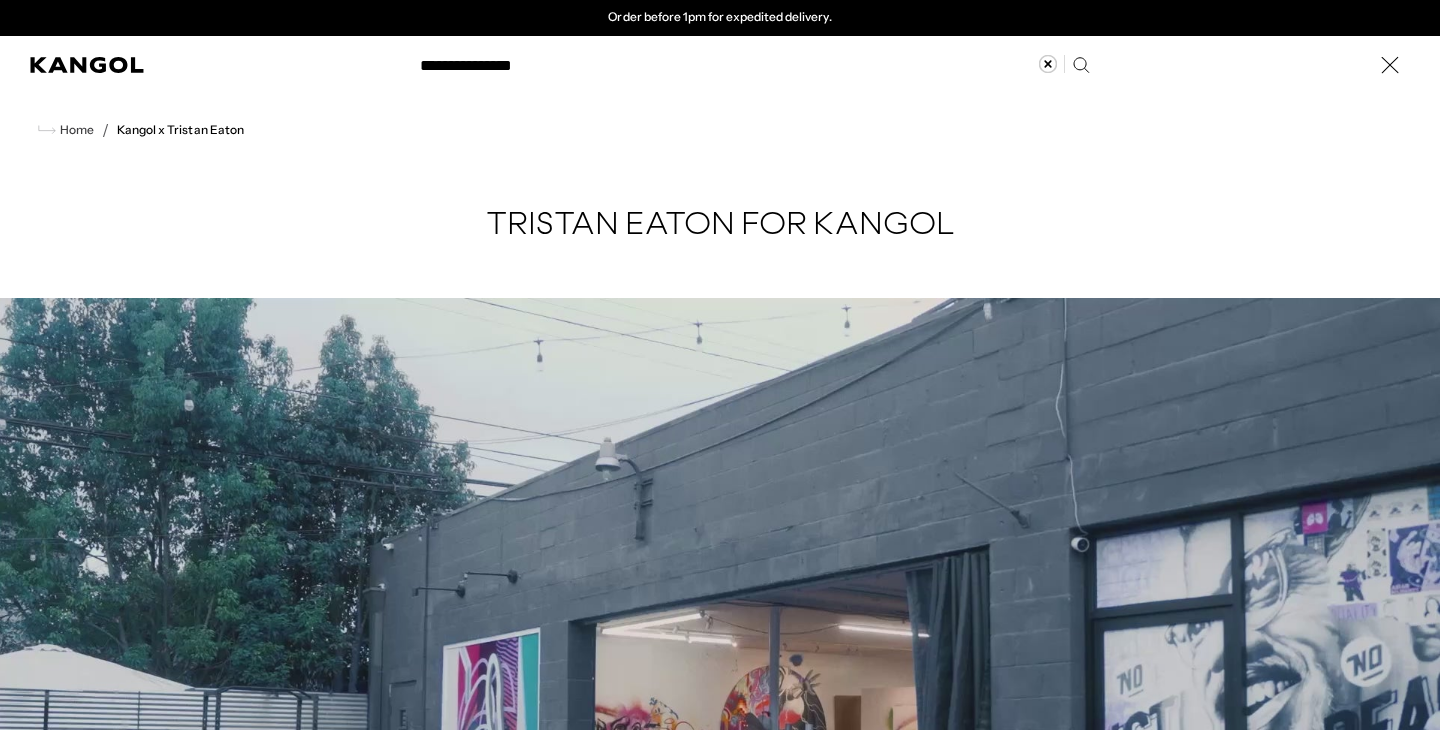 type on "**********" 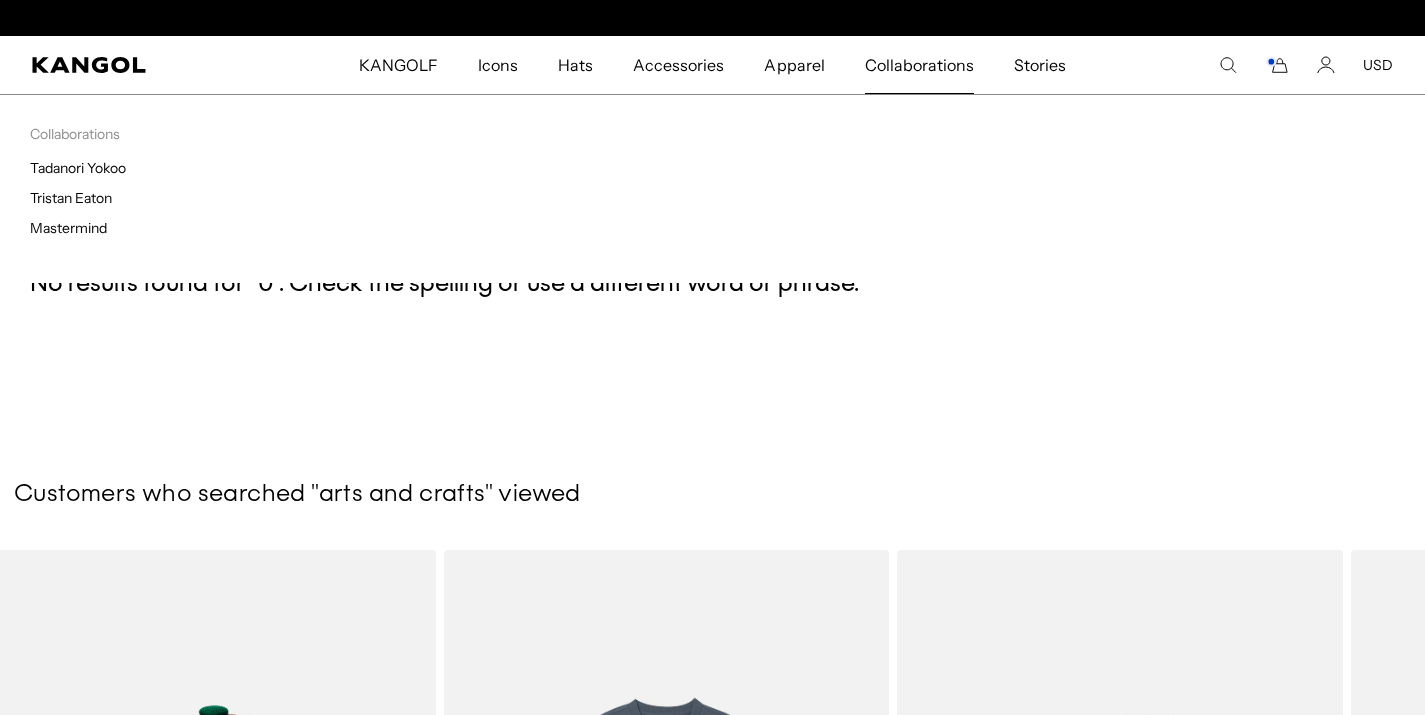 scroll, scrollTop: 0, scrollLeft: 0, axis: both 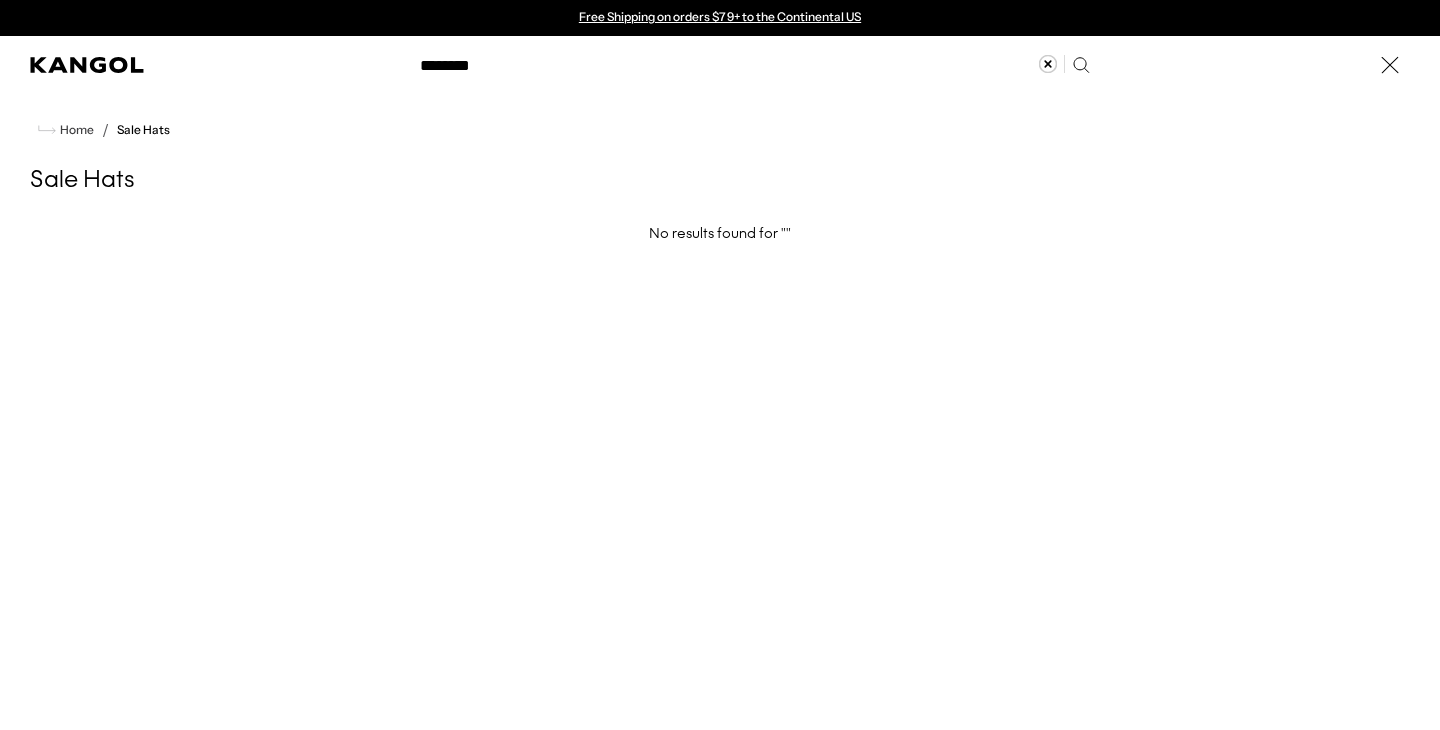 type on "********" 